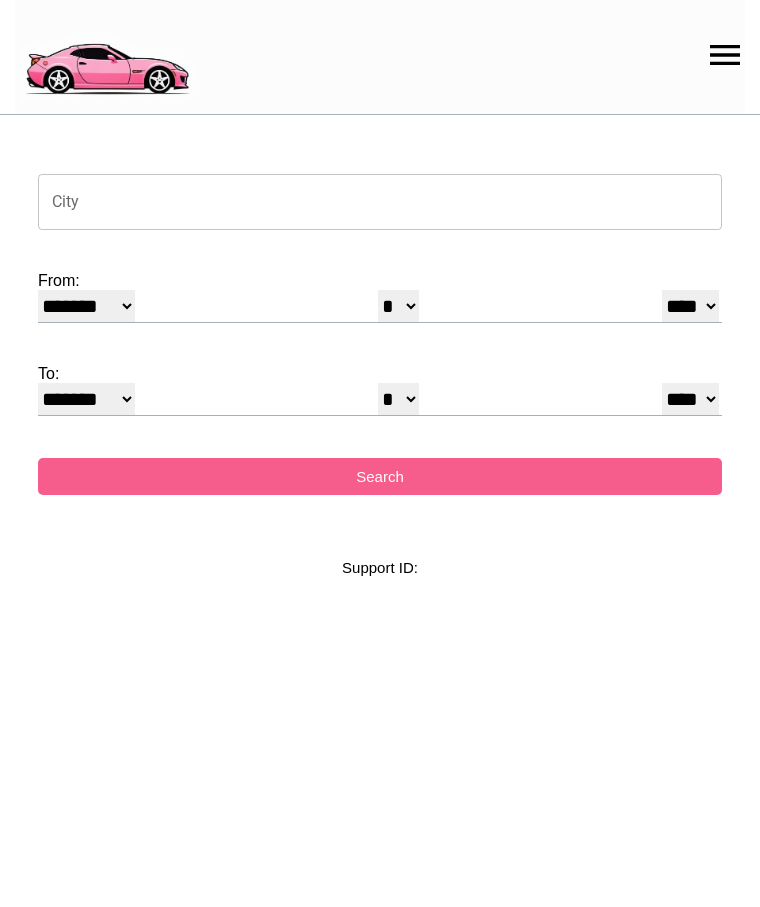 select on "*" 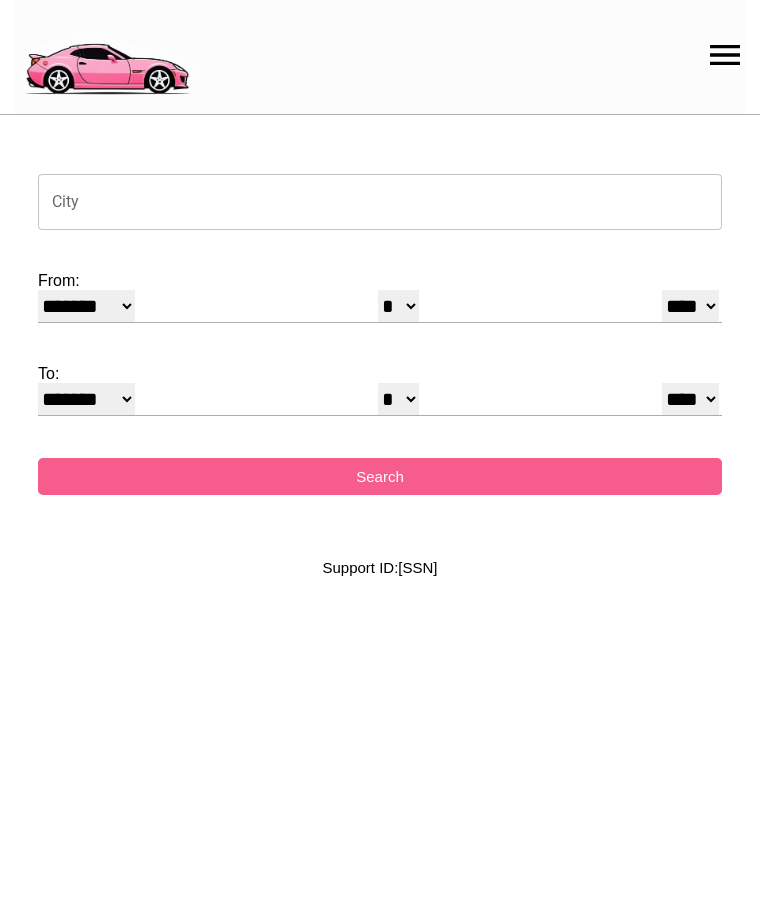 scroll, scrollTop: 0, scrollLeft: 0, axis: both 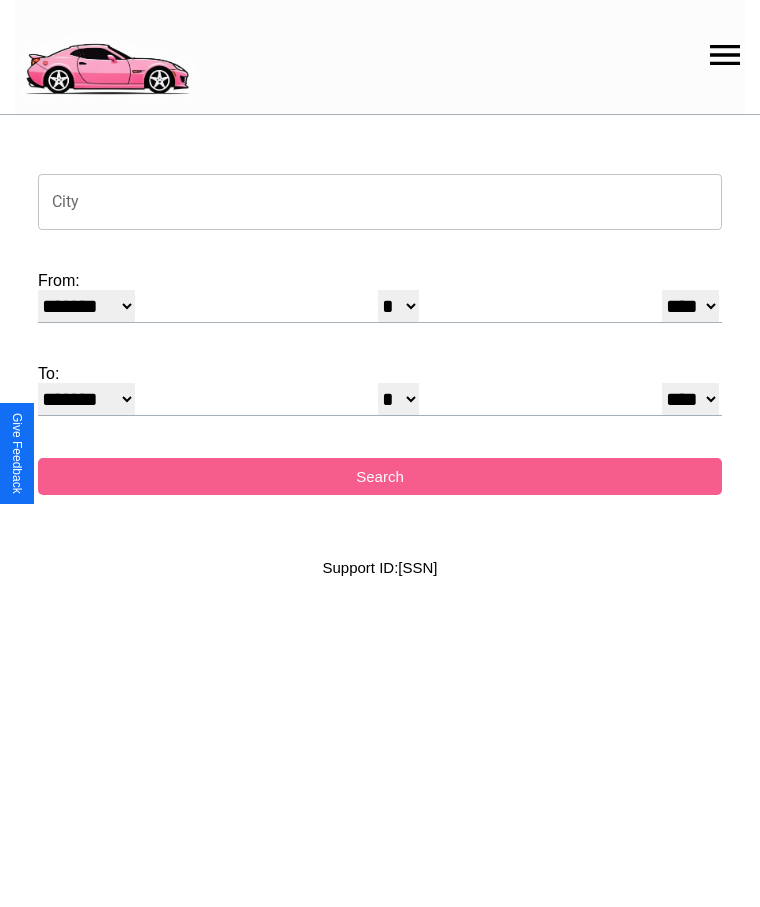 click on "City" at bounding box center (380, 202) 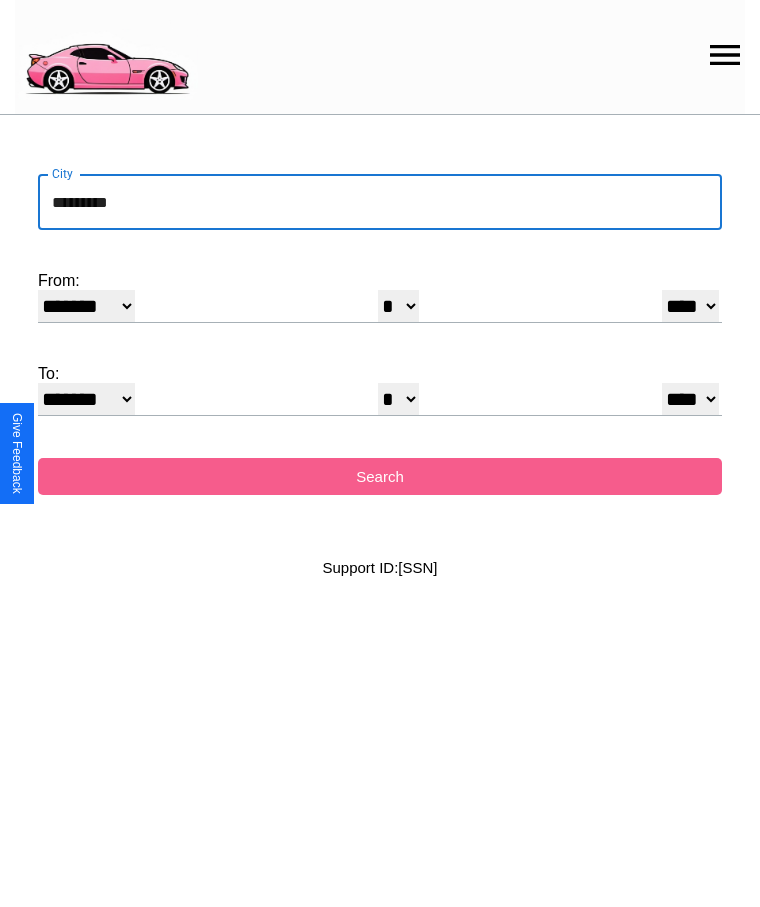 type on "*********" 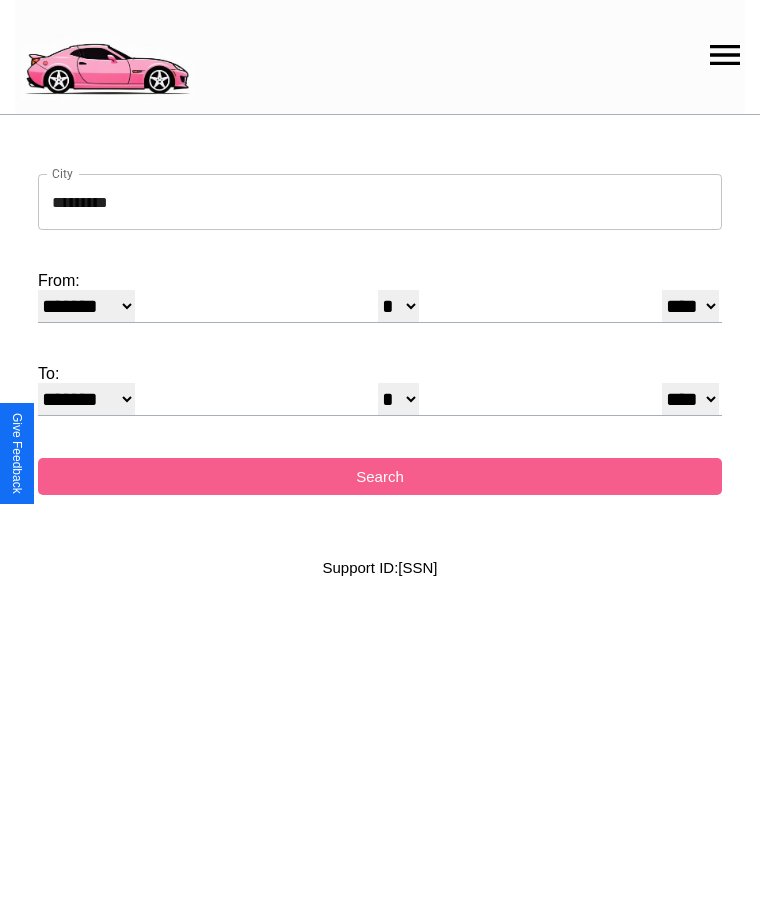select on "*" 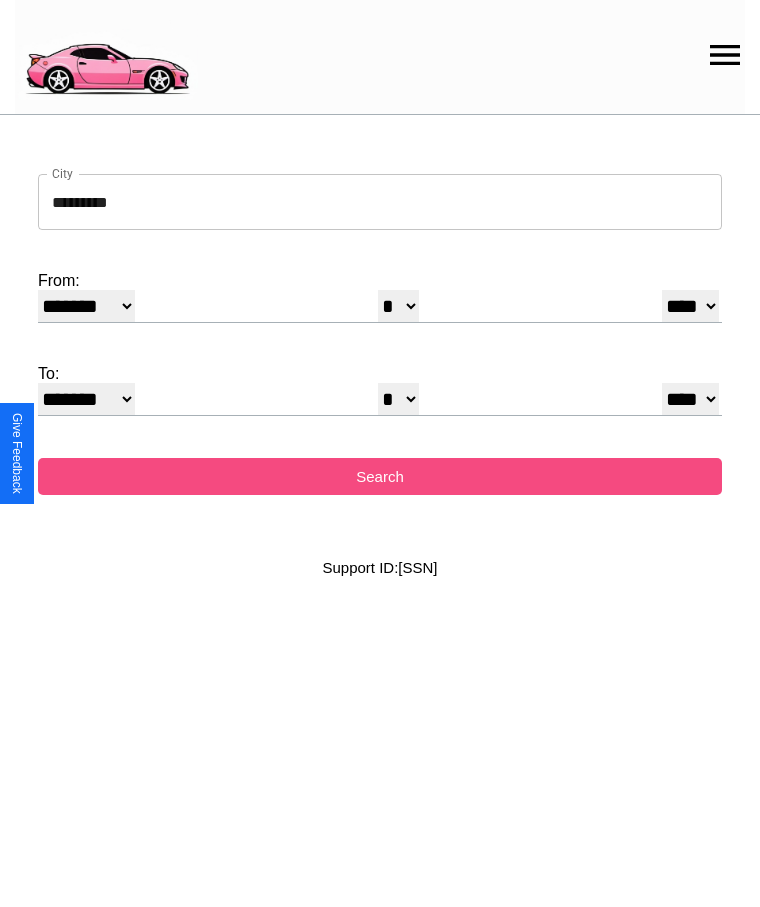 click on "Search" at bounding box center (380, 476) 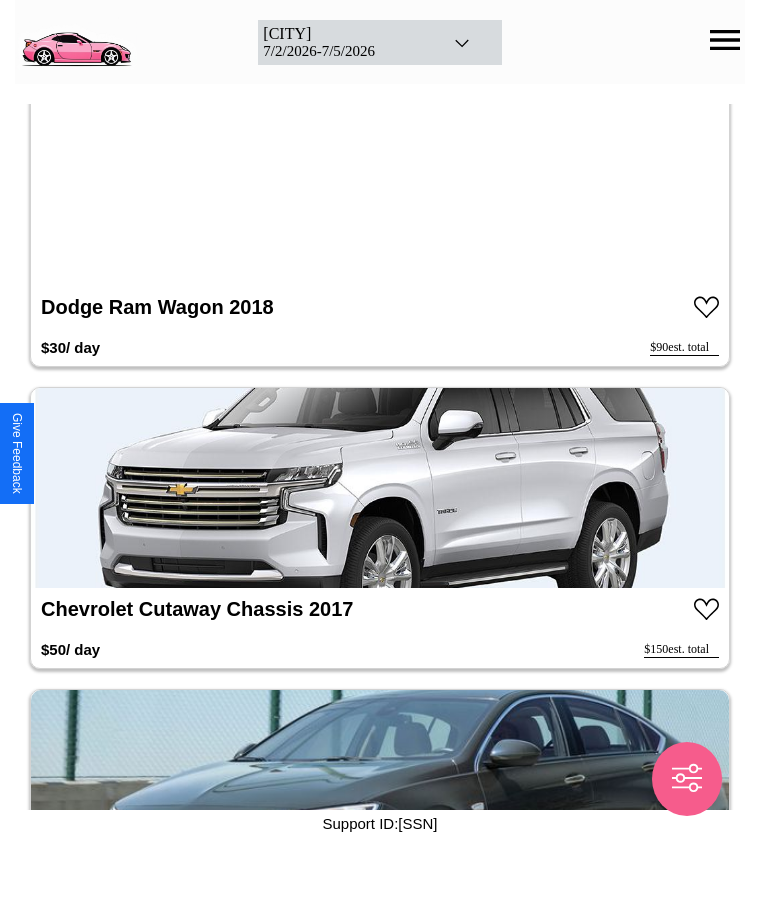 scroll, scrollTop: 2536, scrollLeft: 0, axis: vertical 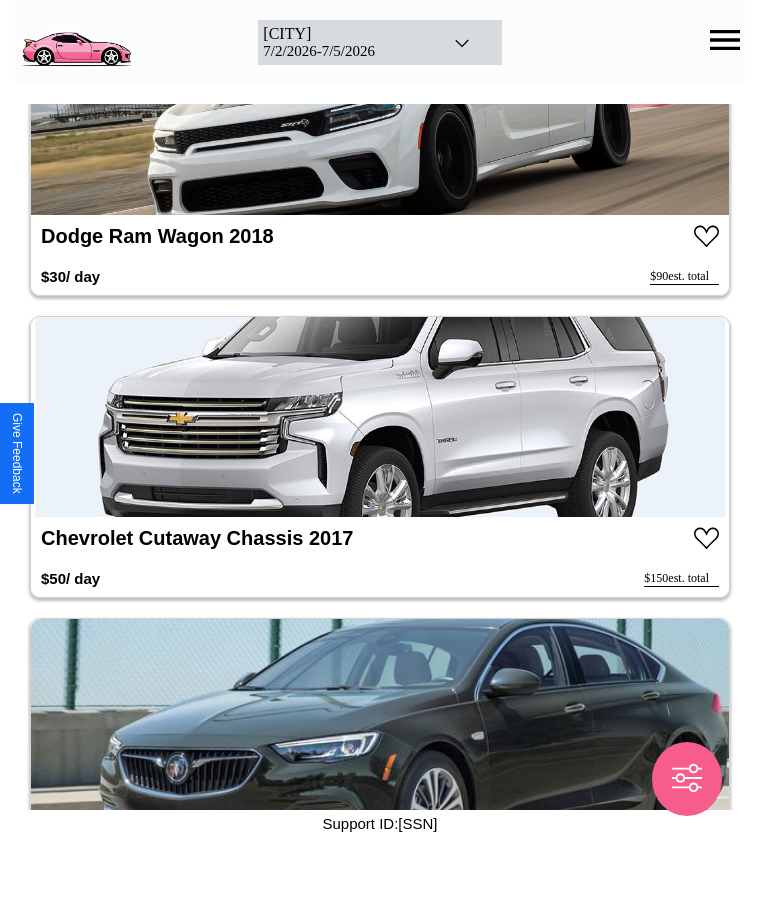 click at bounding box center (380, 417) 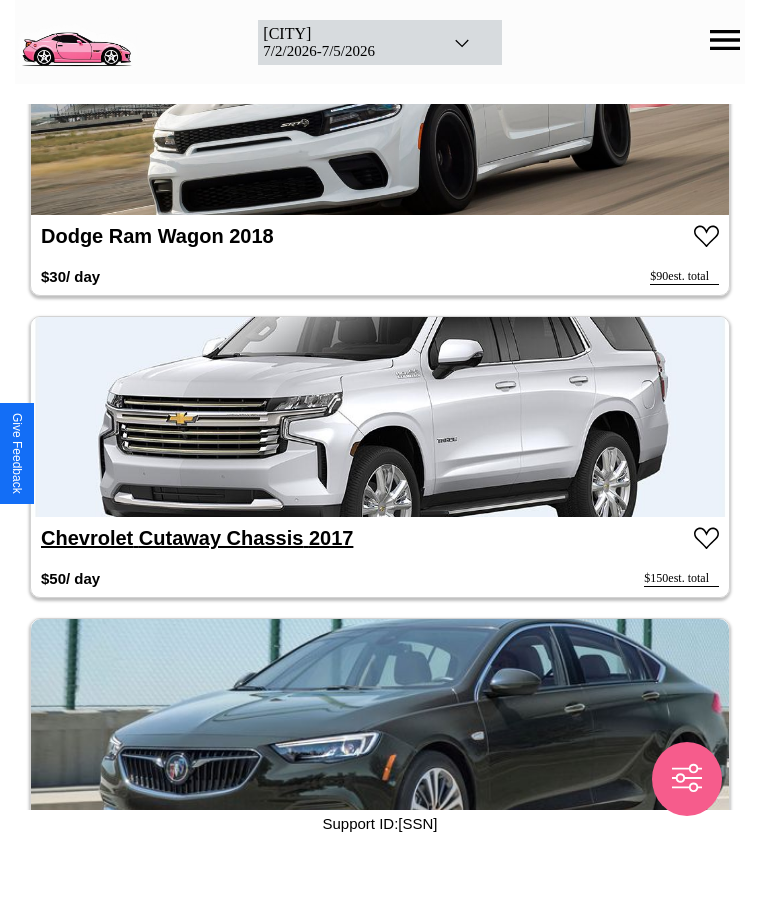 click on "Chevrolet   Cutaway Chassis   2017" at bounding box center [197, 538] 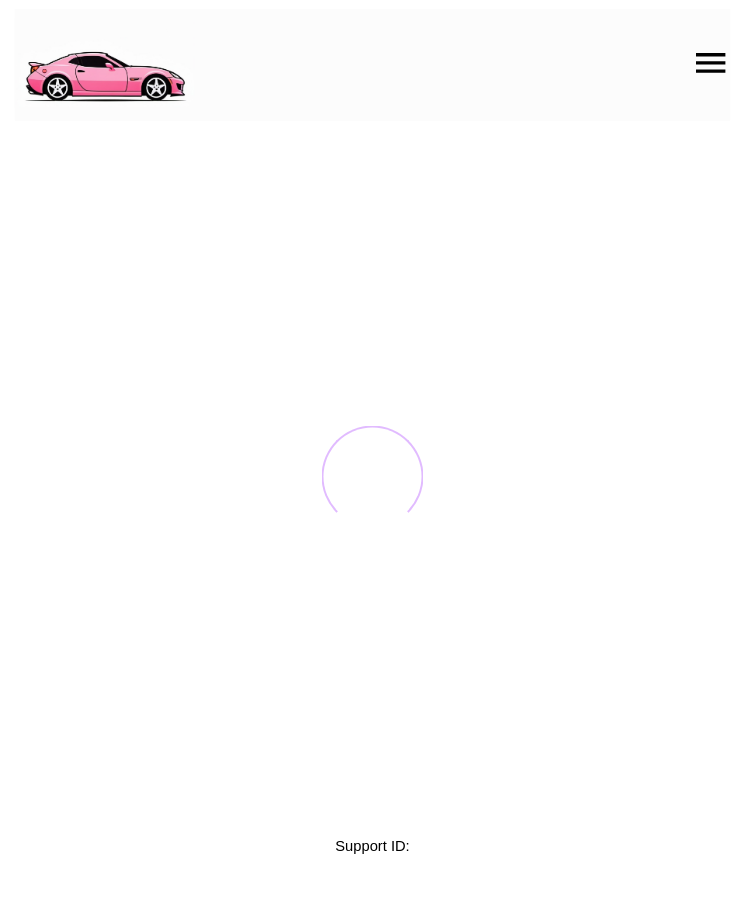 scroll, scrollTop: 0, scrollLeft: 0, axis: both 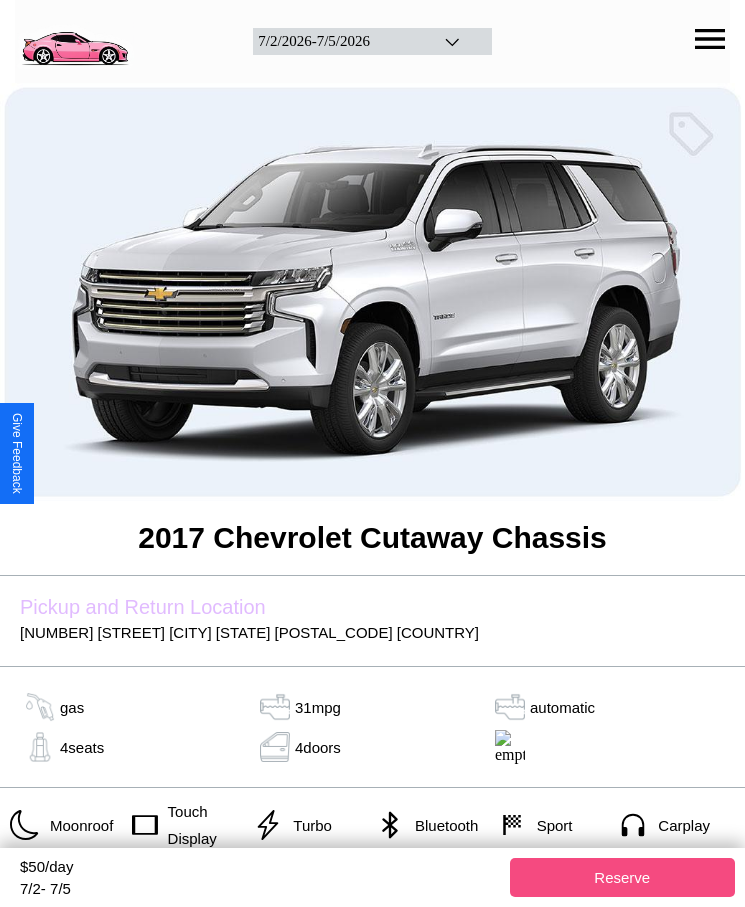 click on "Reserve" at bounding box center [623, 877] 